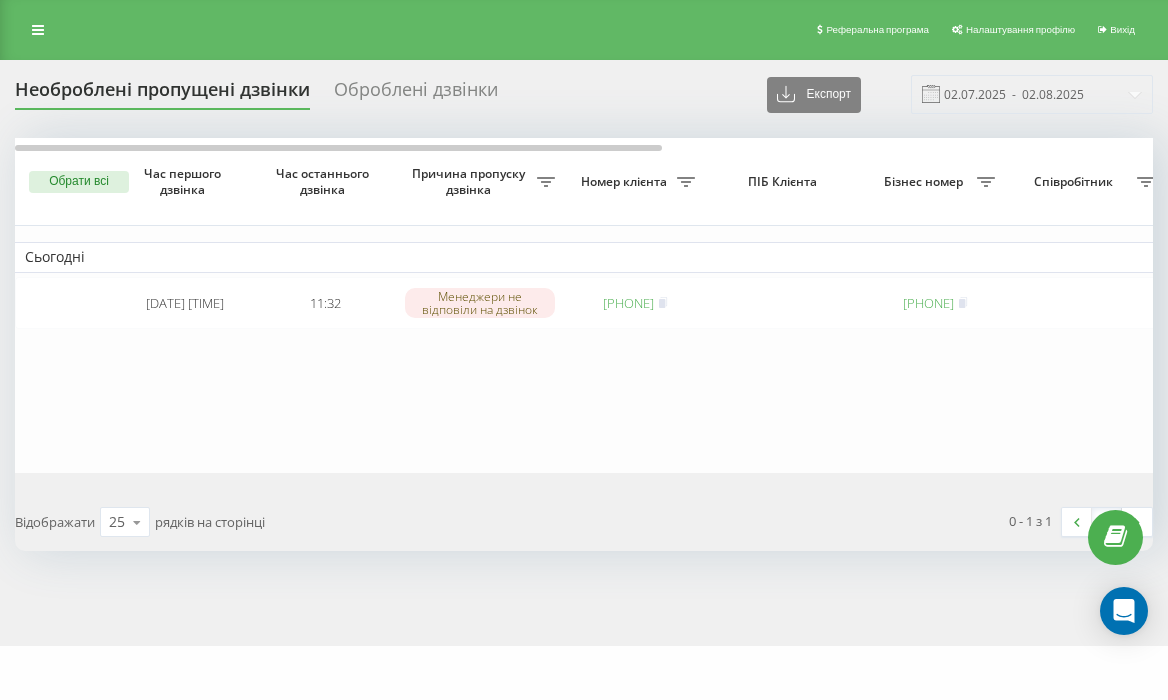 scroll, scrollTop: 0, scrollLeft: 0, axis: both 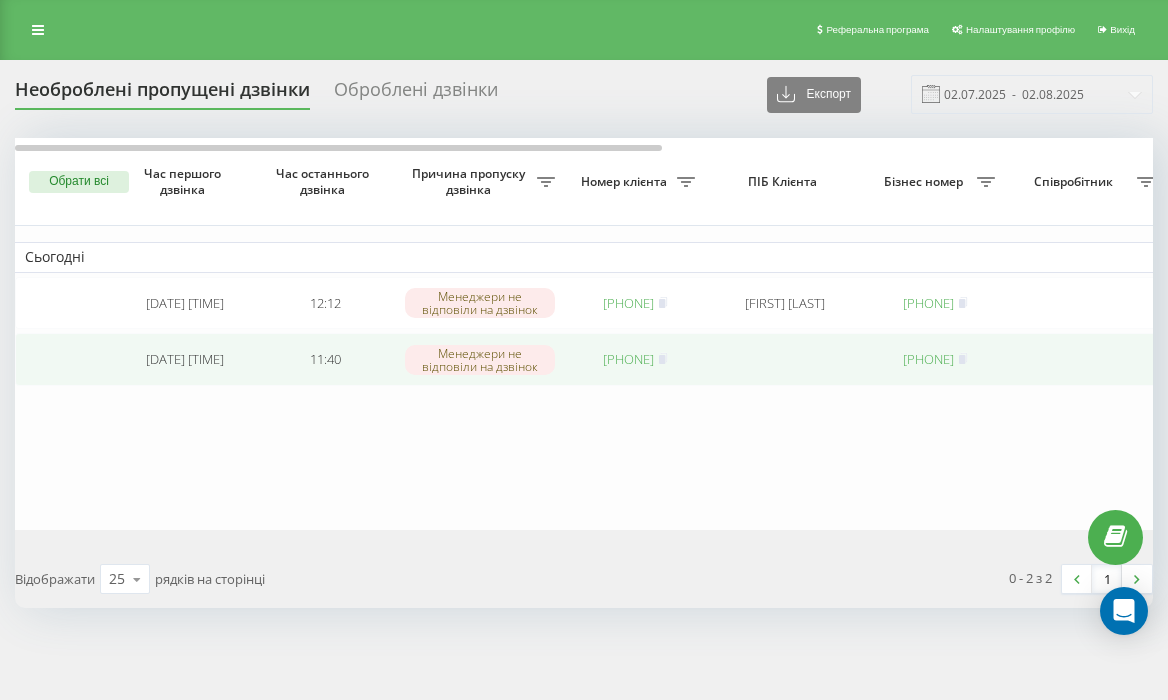 click on "[PHONE]" at bounding box center [628, 359] 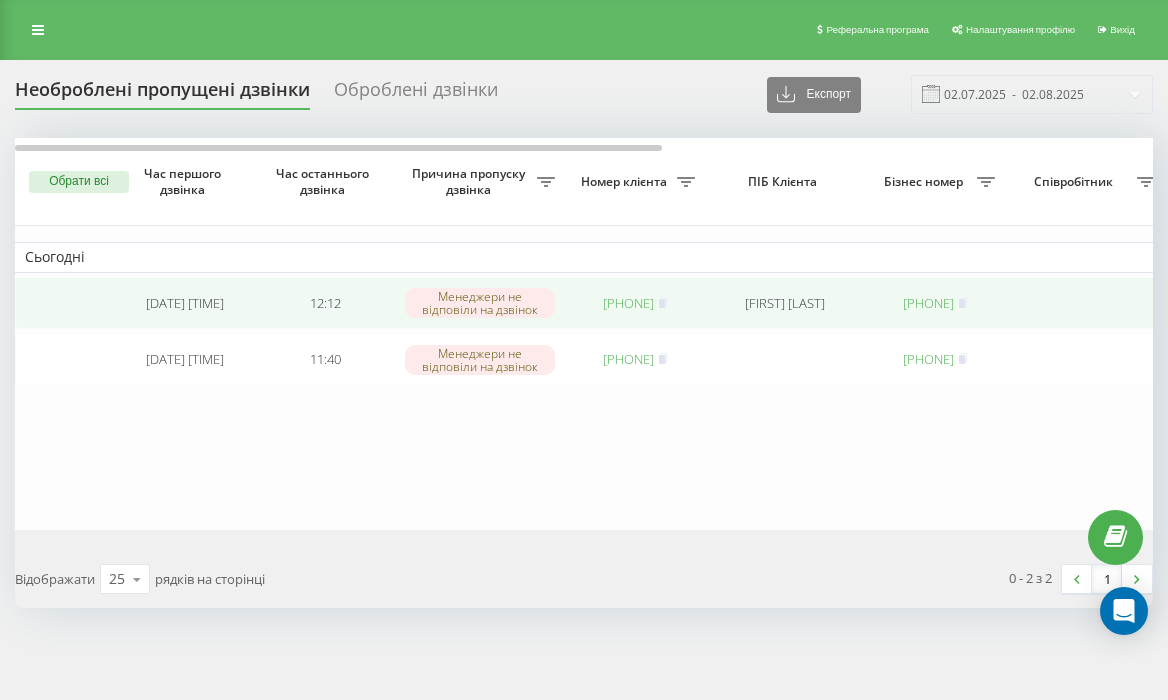 click on "380953875798" at bounding box center [628, 303] 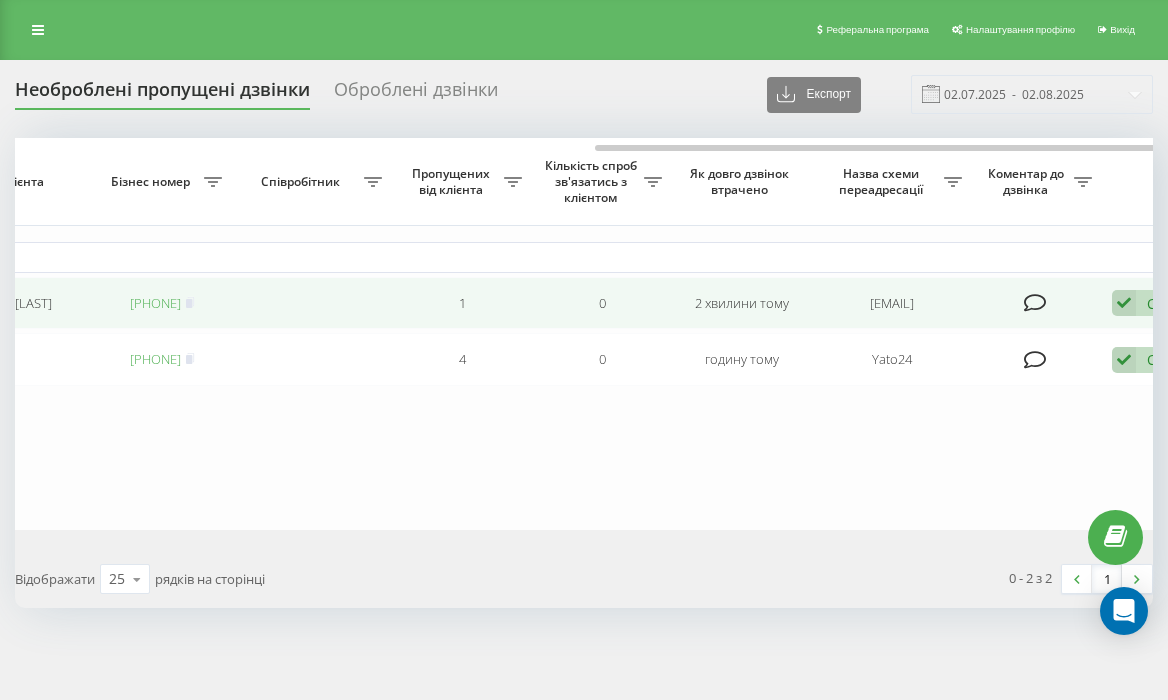 scroll, scrollTop: 0, scrollLeft: 862, axis: horizontal 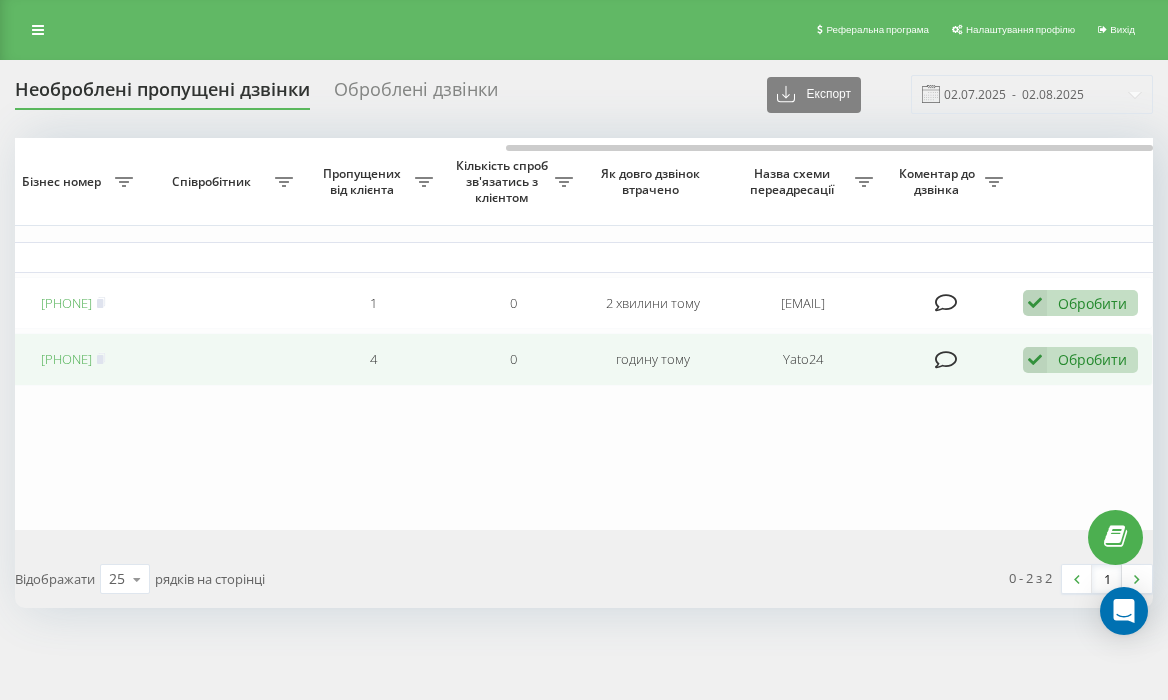 click on "Обробити" at bounding box center [1092, 359] 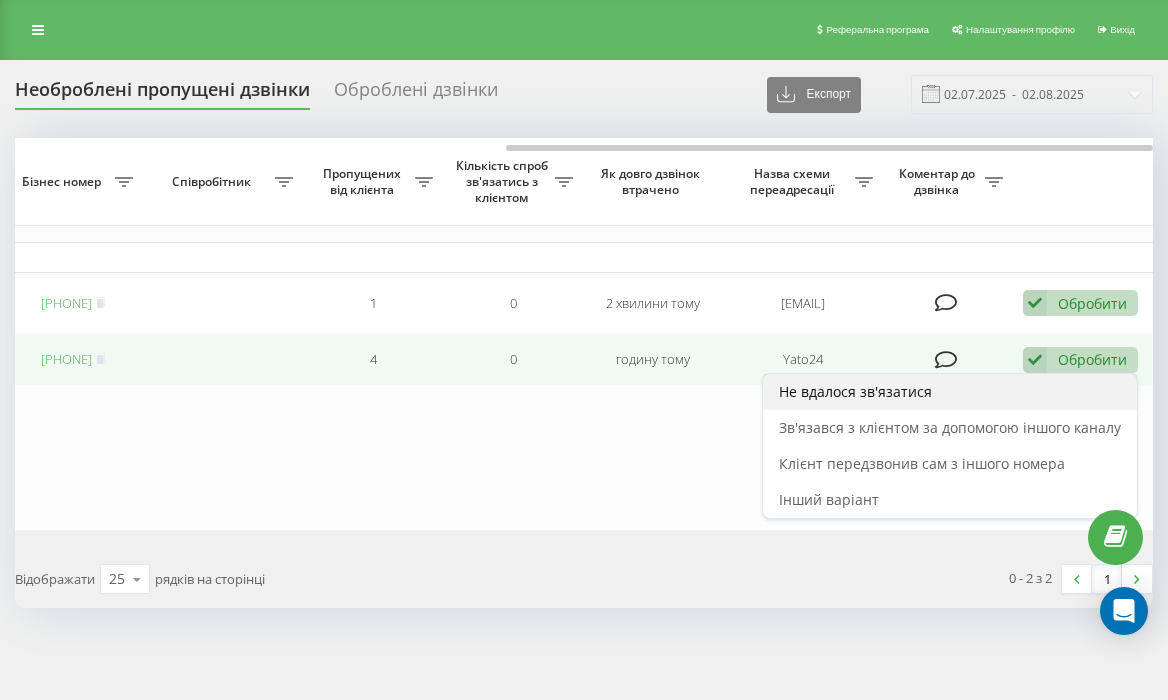 click on "Не вдалося зв'язатися" at bounding box center (950, 392) 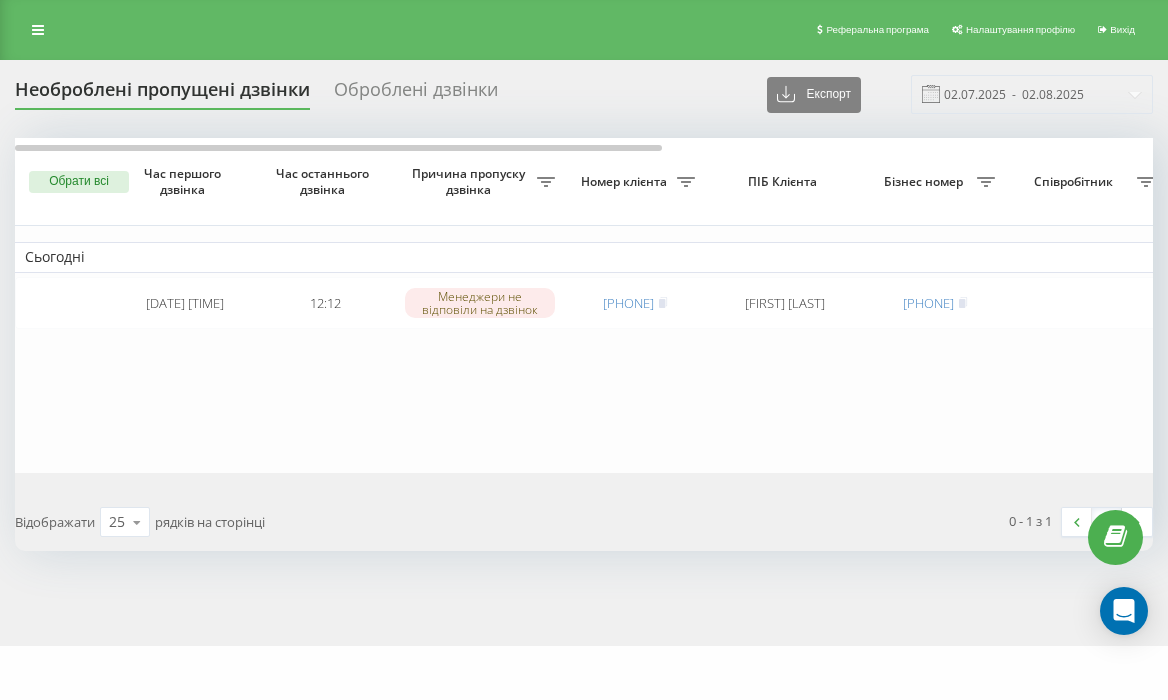 click on "Обрати всі Час першого дзвінка Час останнього дзвінка Причина пропуску дзвінка Номер клієнта ПІБ Клієнта Бізнес номер Співробітник Пропущених від клієнта Кількість спроб зв'язатись з клієнтом Як довго дзвінок втрачено Назва схеми переадресації Коментар до дзвінка Сьогодні 2025-08-02 12:12:50 12:12 Менеджери не відповіли на дзвінок 380953875798 VASYL BONDAR 380635060007 1 0 3 хвилини тому ято ком юа Обробити Не вдалося зв'язатися Зв'язався з клієнтом за допомогою іншого каналу Клієнт передзвонив сам з іншого номера Інший варіант Відображати 25 10 25 50 100 рядків на сторінці 0 - 1 з 1 1" at bounding box center [584, 344] 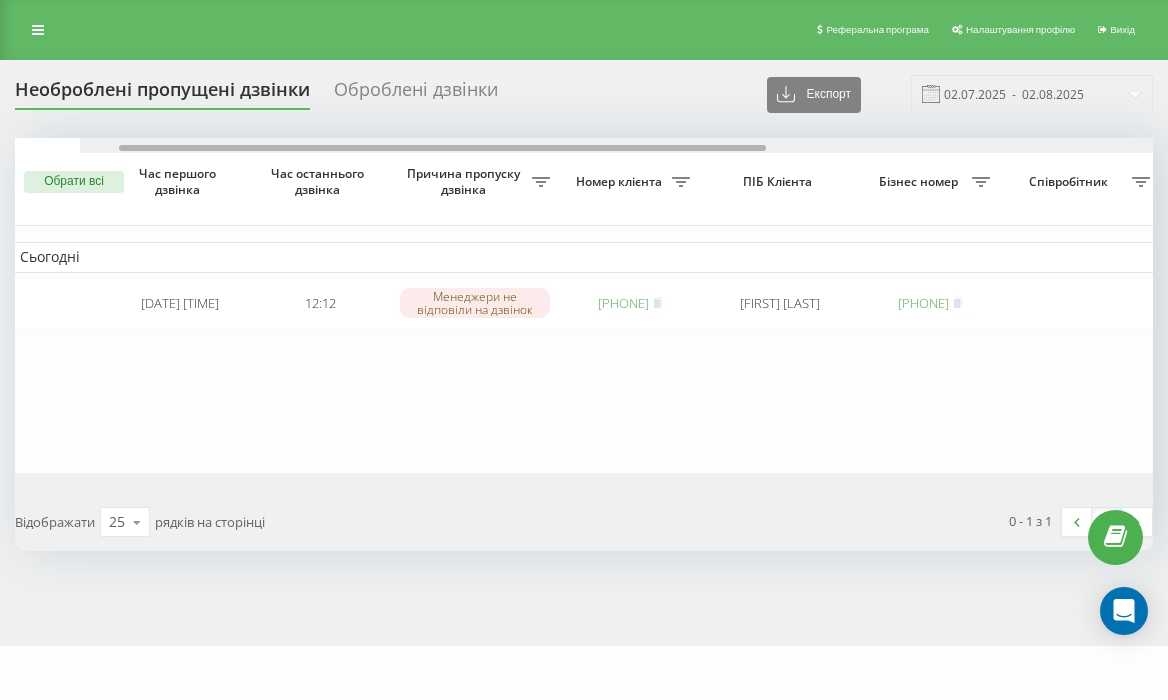 scroll, scrollTop: 0, scrollLeft: 0, axis: both 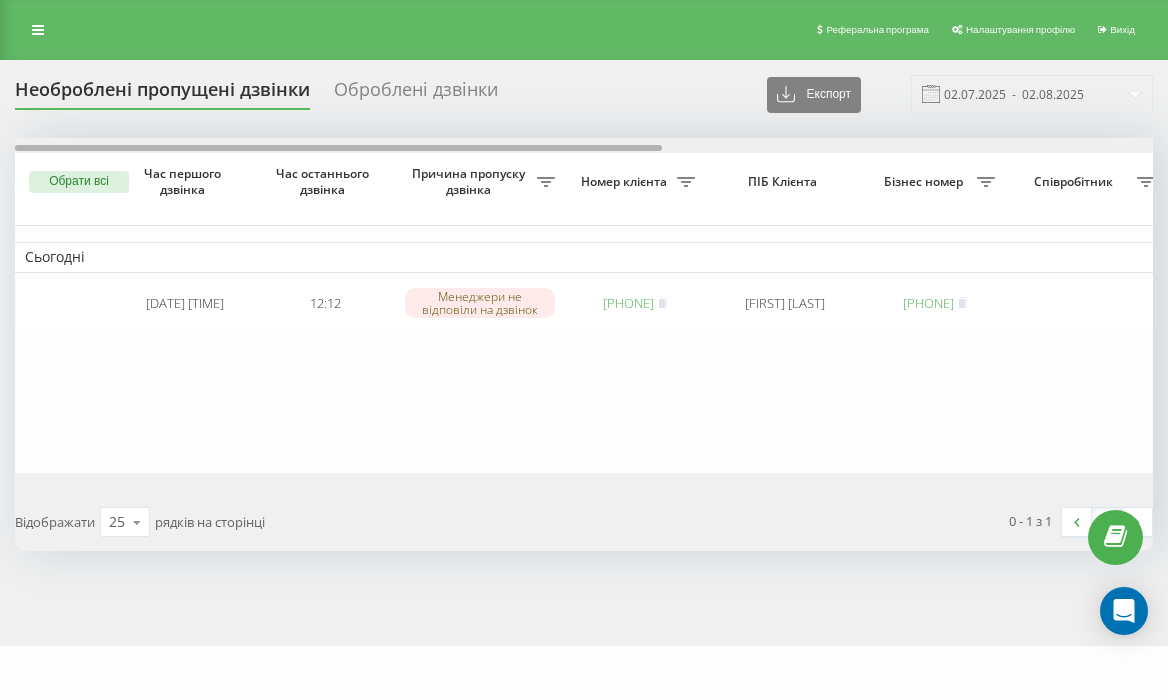 drag, startPoint x: 605, startPoint y: 147, endPoint x: 503, endPoint y: 141, distance: 102.176315 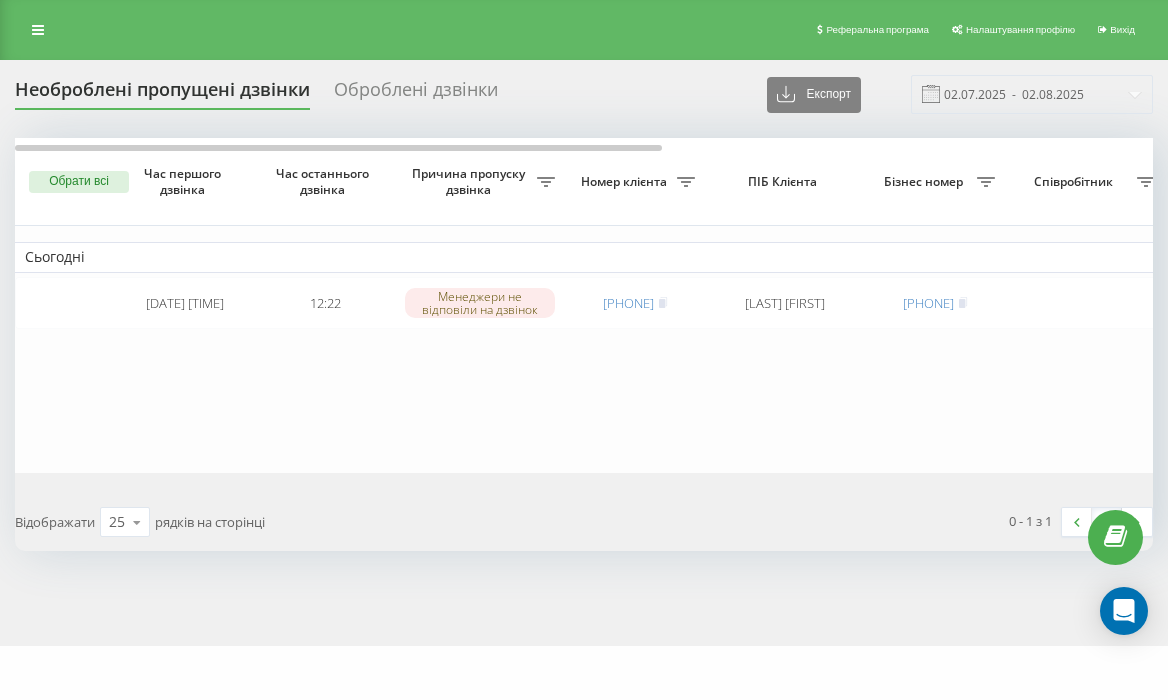 scroll, scrollTop: 0, scrollLeft: 0, axis: both 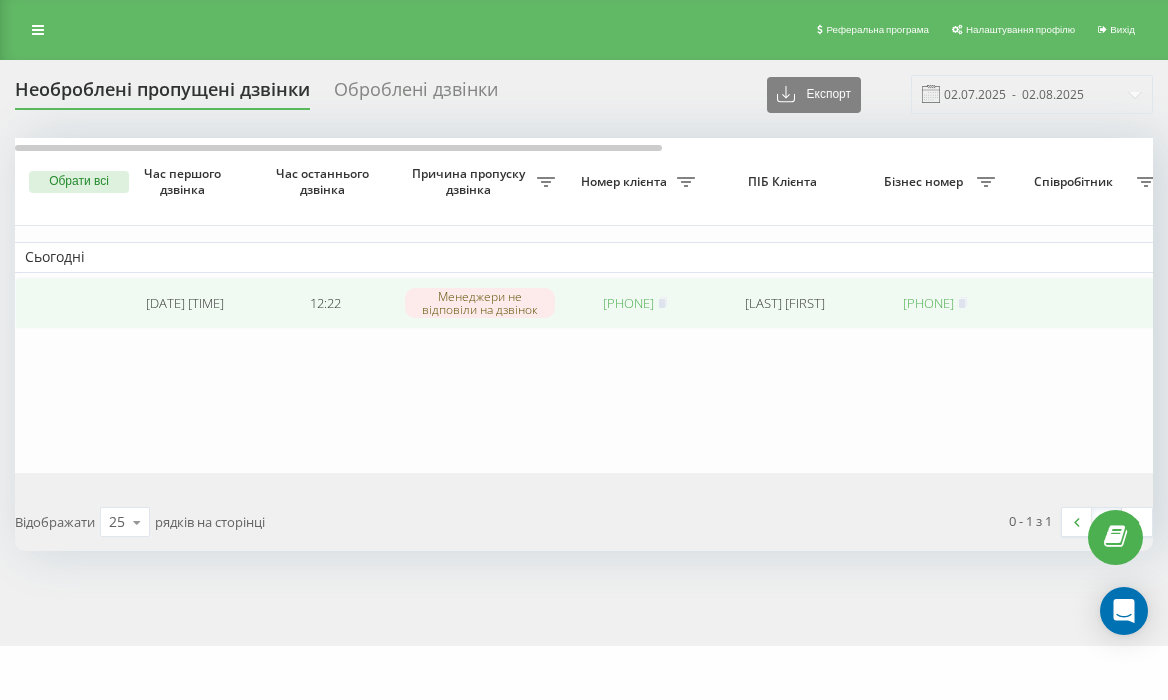 click on "[PHONE]" at bounding box center (628, 303) 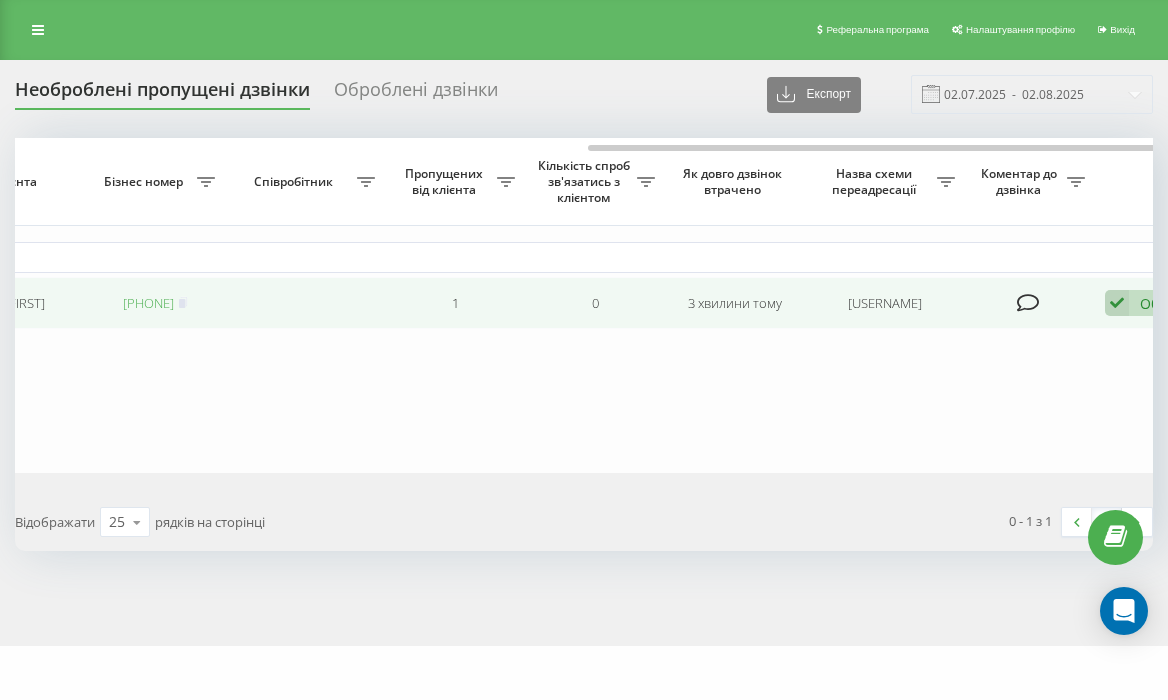 scroll, scrollTop: 0, scrollLeft: 862, axis: horizontal 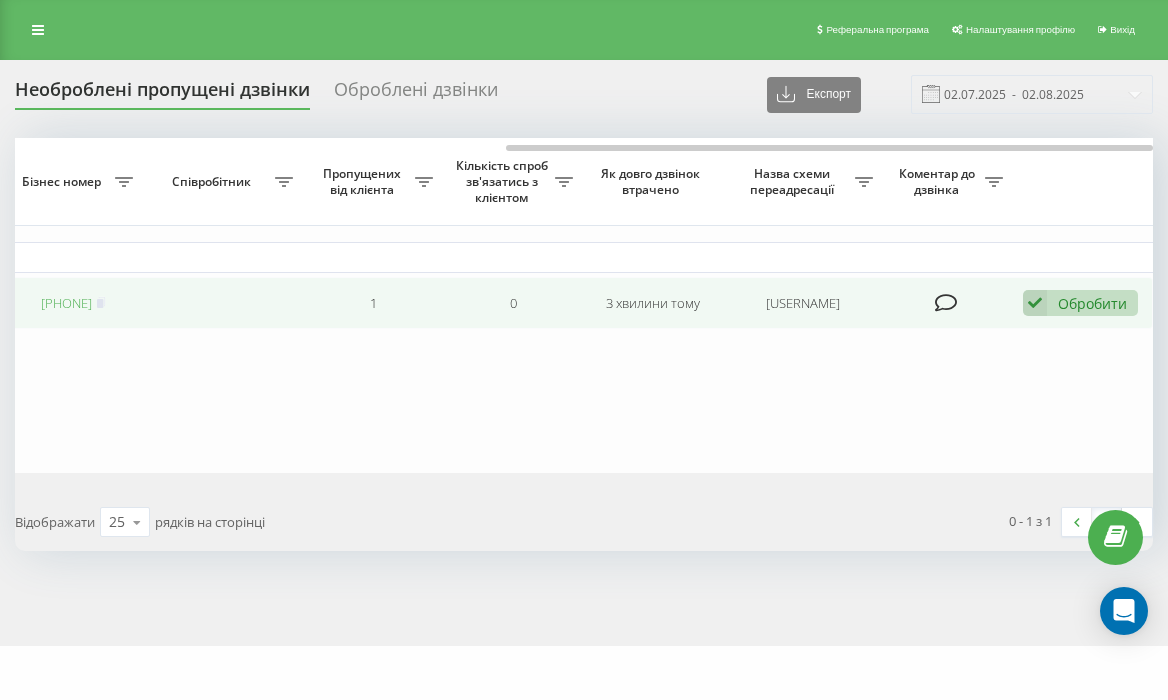 click on "Обробити Не вдалося зв'язатися Зв'язався з клієнтом за допомогою іншого каналу Клієнт передзвонив сам з іншого номера Інший варіант" at bounding box center [1080, 303] 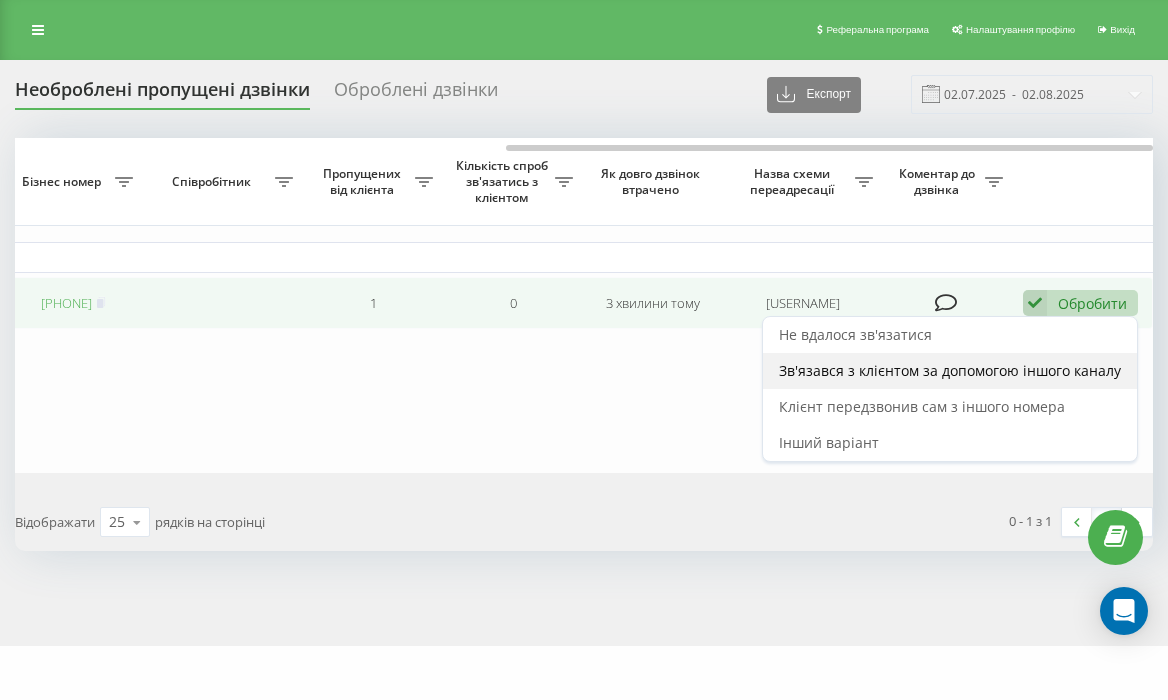 click on "Зв'язався з клієнтом за допомогою іншого каналу" at bounding box center [950, 370] 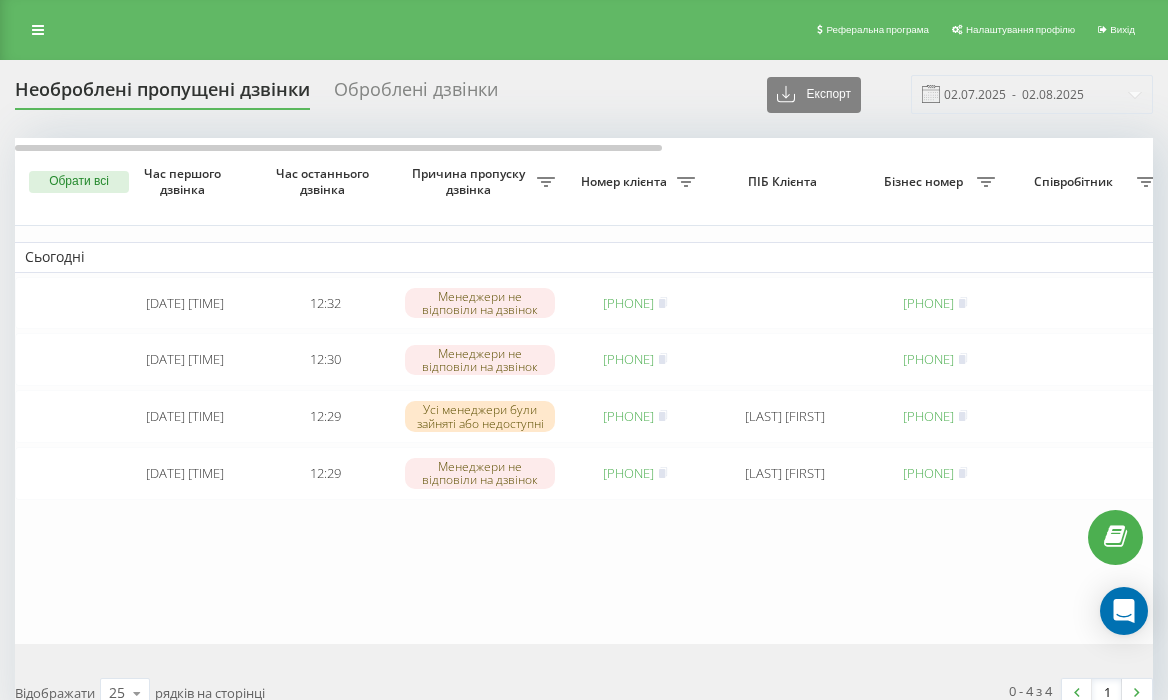 scroll, scrollTop: 0, scrollLeft: 0, axis: both 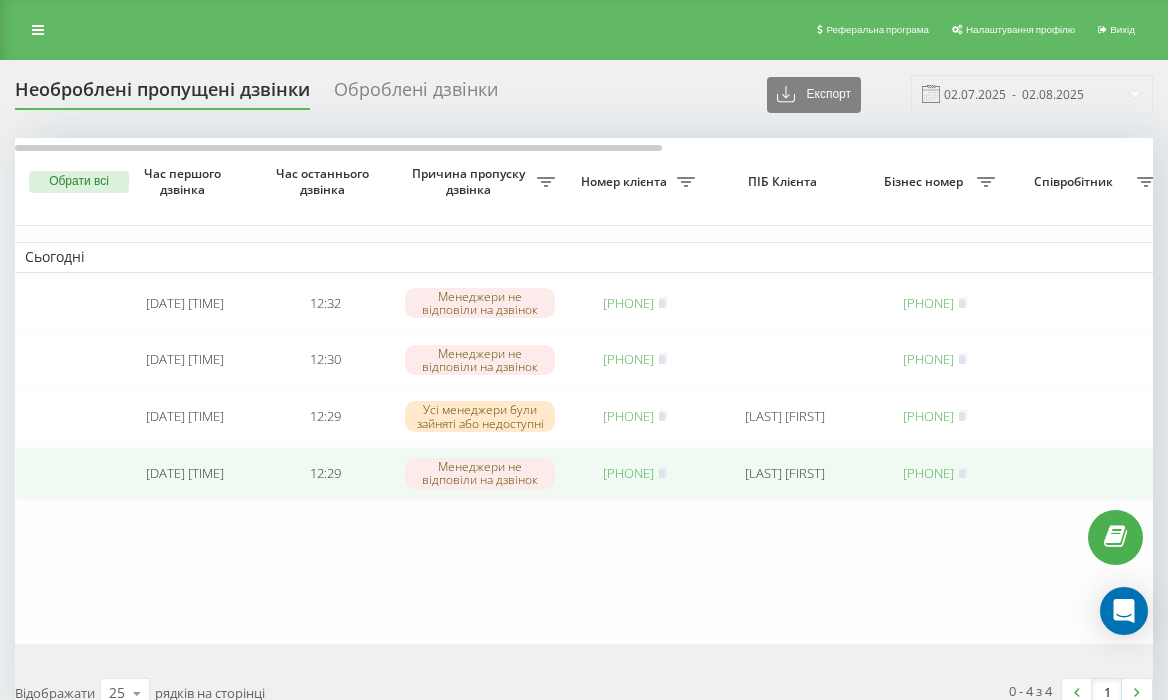 click on "380508373884" at bounding box center (628, 473) 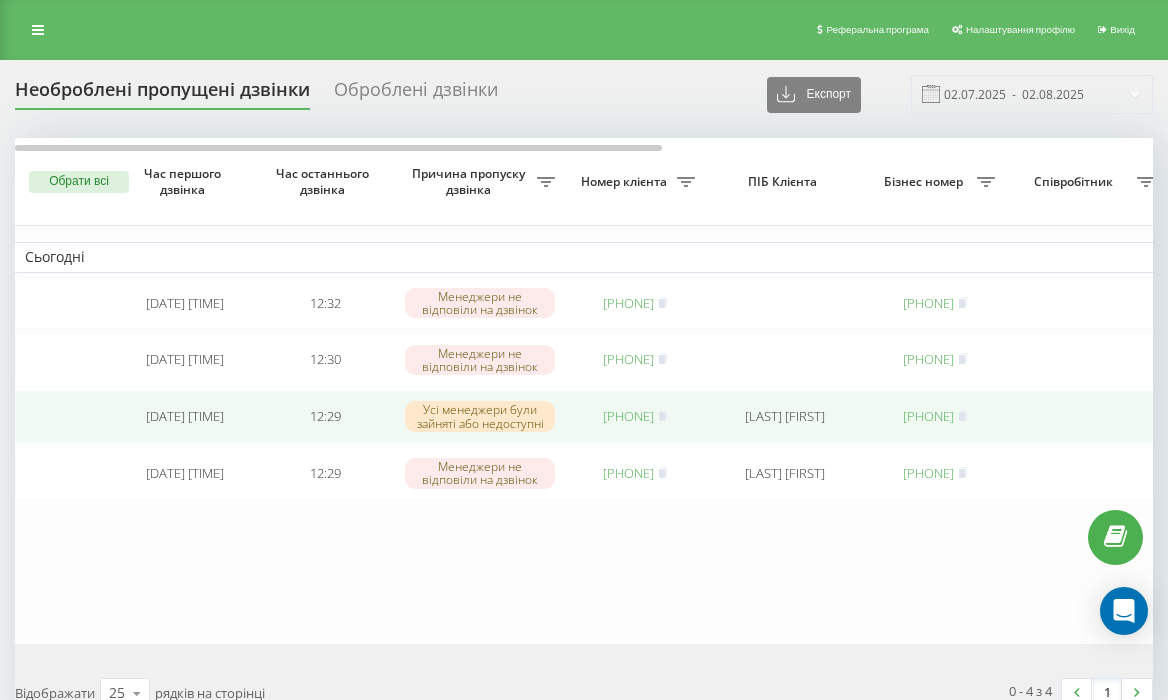 click on "380962285465" at bounding box center [628, 416] 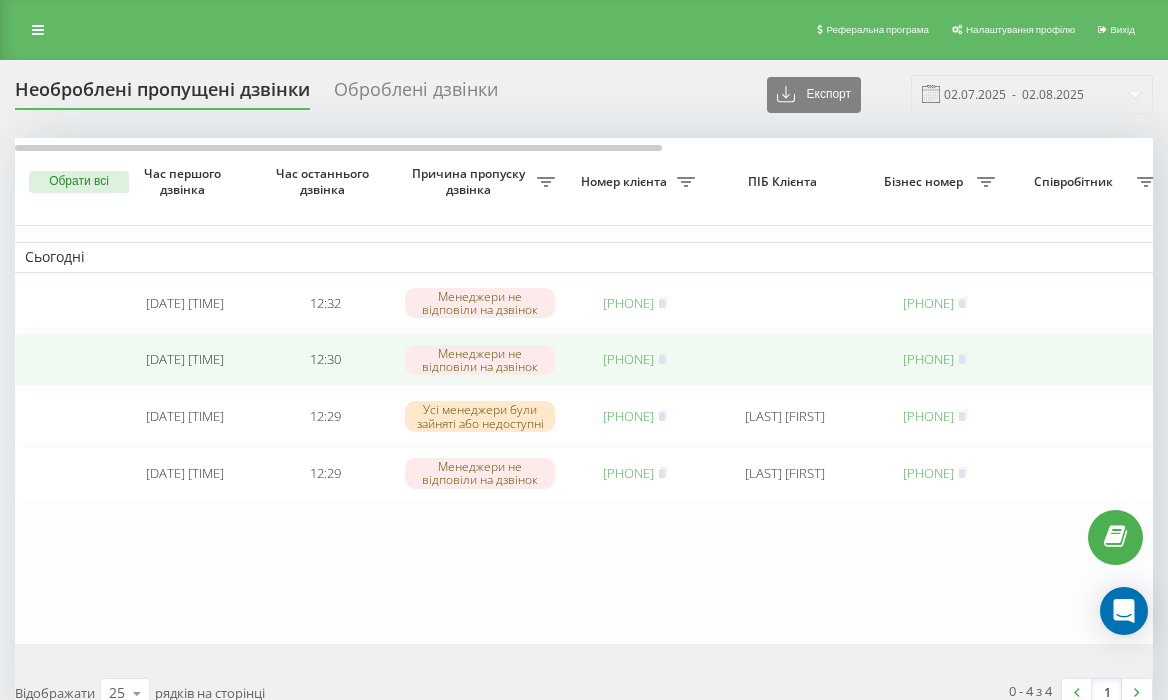 click on "380661748887" at bounding box center [628, 359] 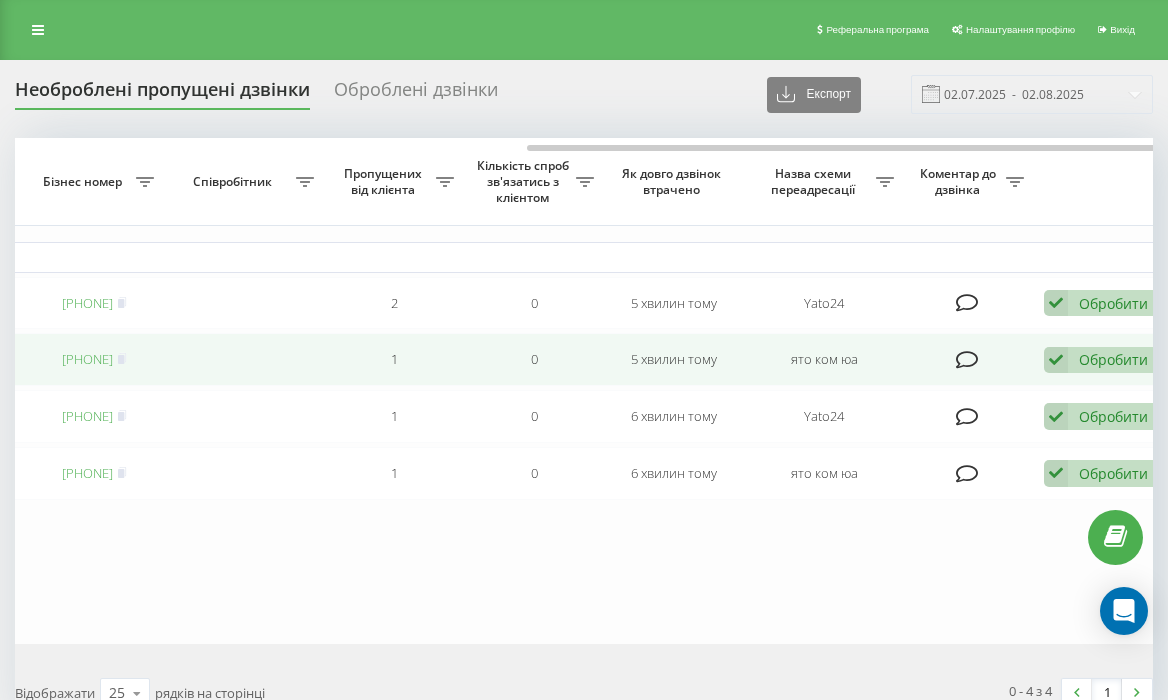 scroll, scrollTop: 0, scrollLeft: 862, axis: horizontal 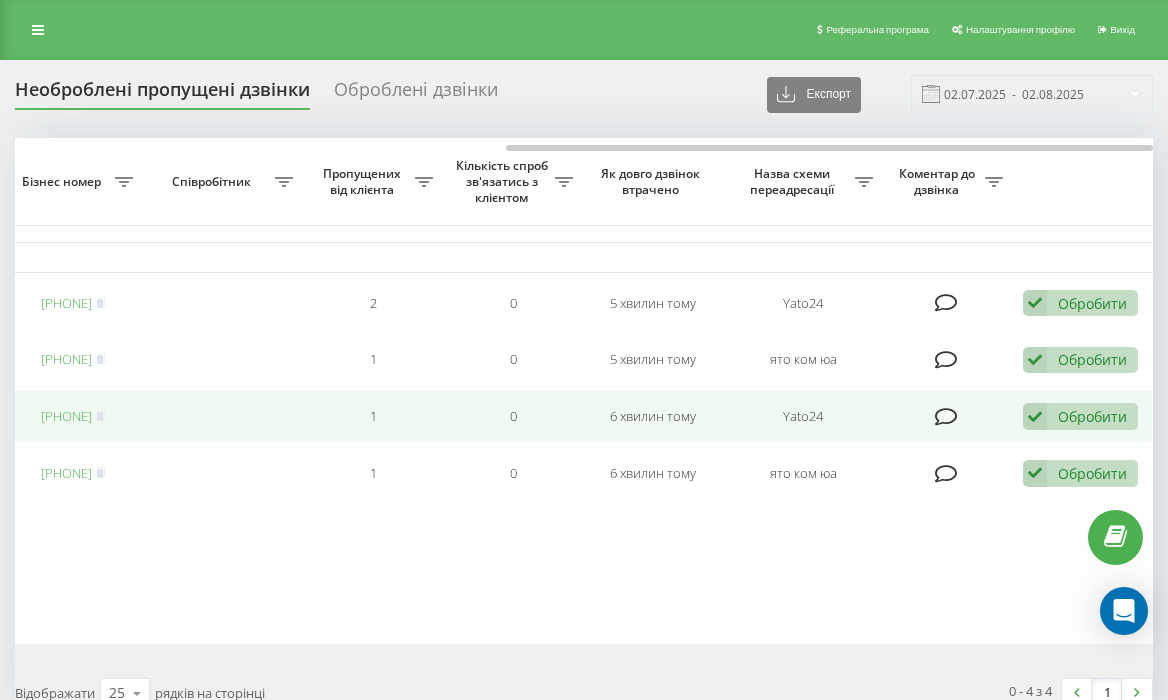 click on "Обробити" at bounding box center [1092, 416] 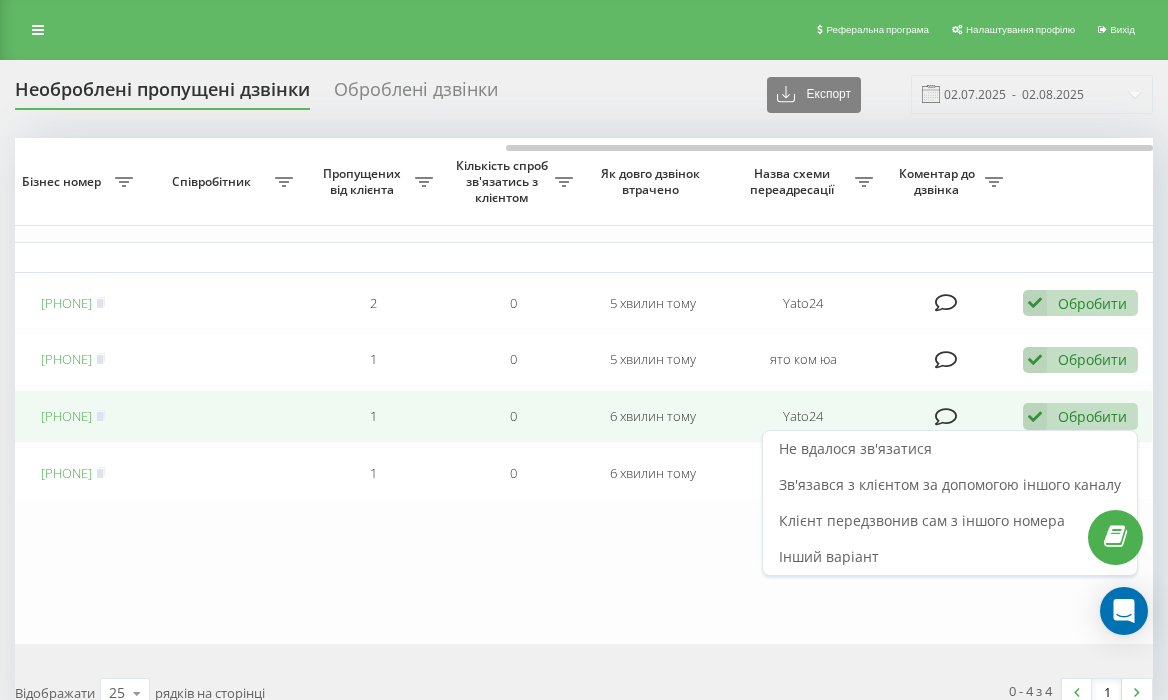 click on "Обробити" at bounding box center [1092, 416] 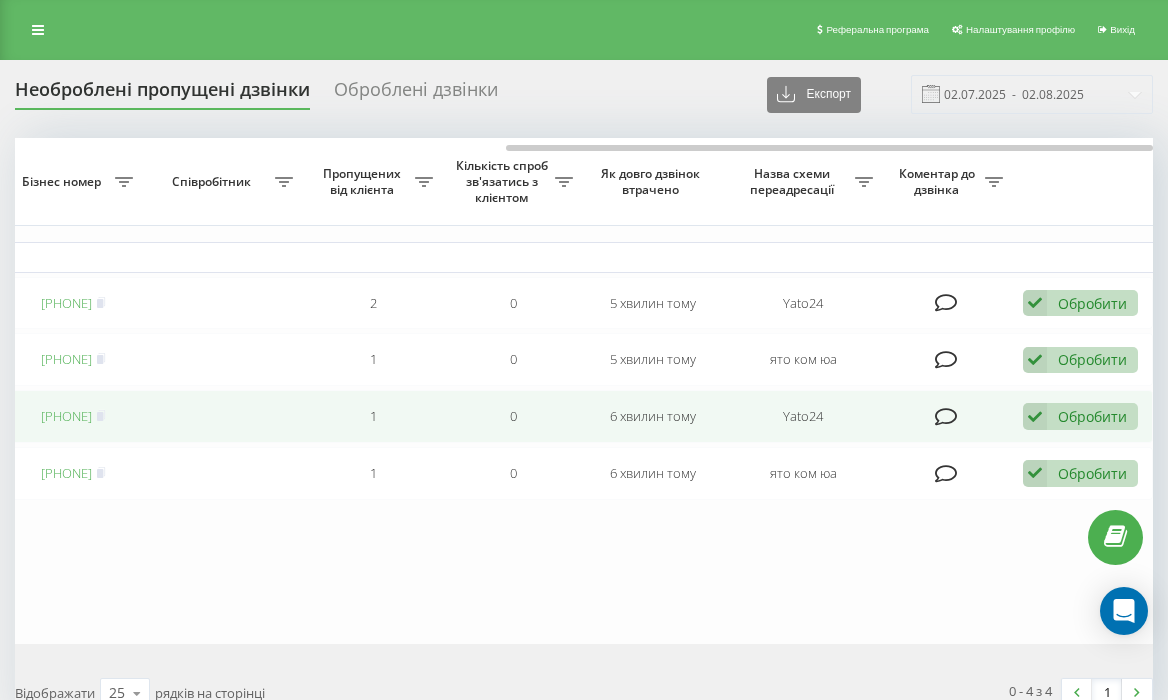 click on "Обробити Не вдалося зв'язатися Зв'язався з клієнтом за допомогою іншого каналу Клієнт передзвонив сам з іншого номера Інший варіант" at bounding box center [1080, 416] 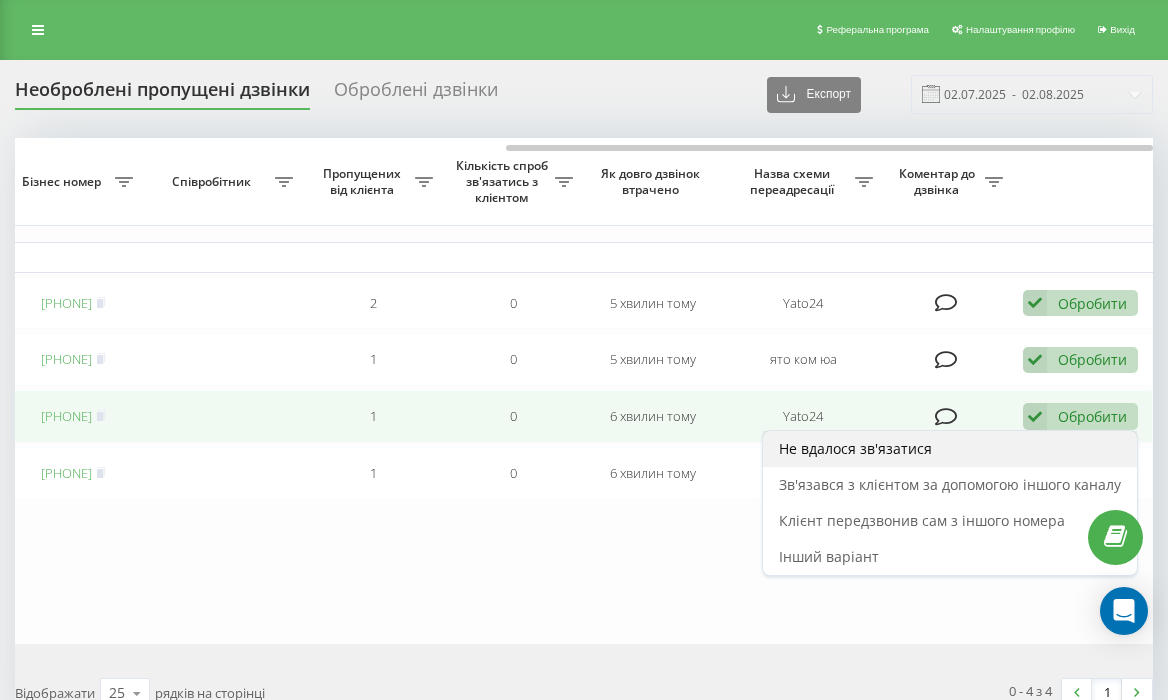 click on "Не вдалося зв'язатися" at bounding box center [950, 449] 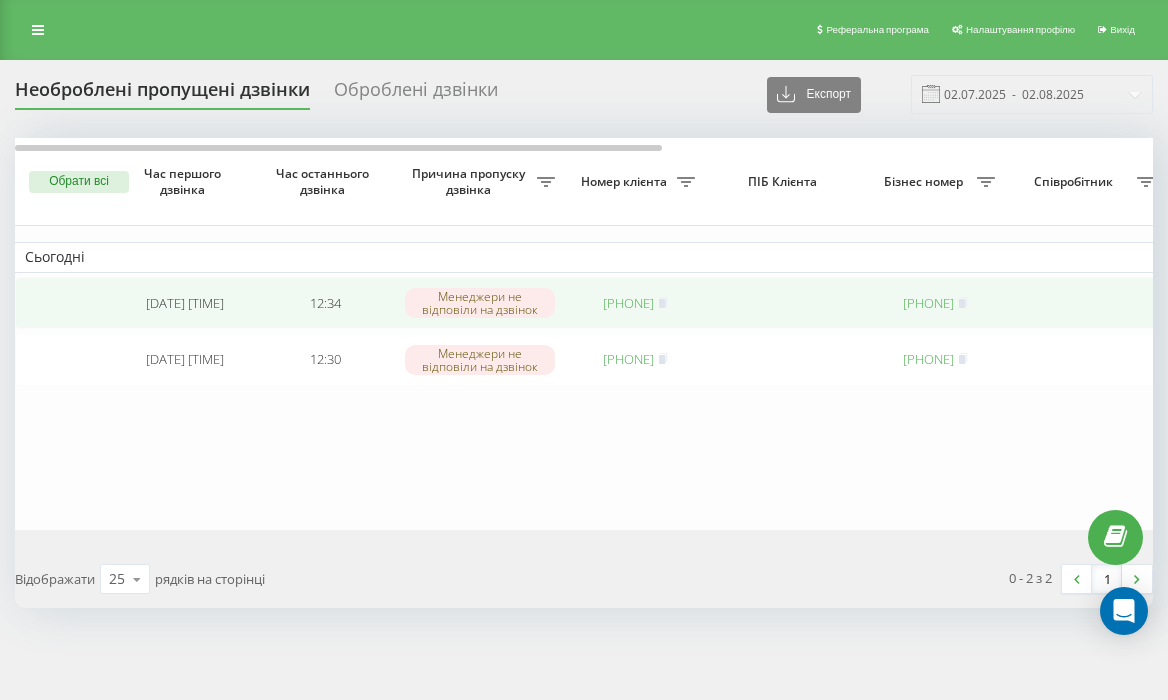 click on "380684646630" at bounding box center [635, 303] 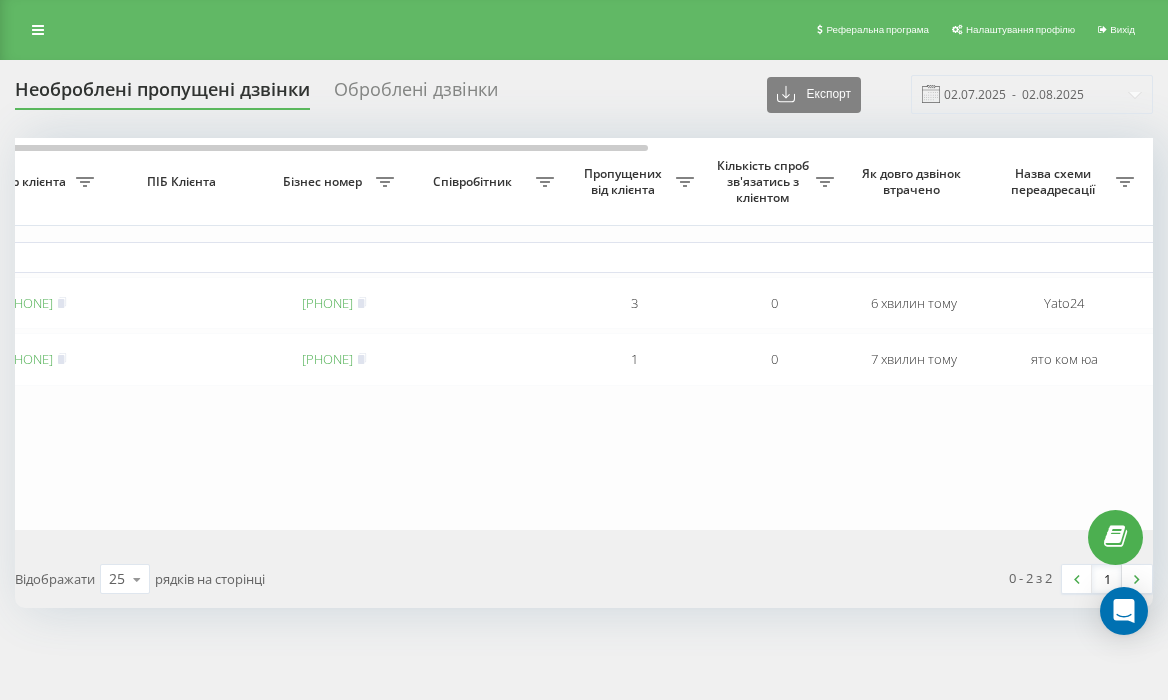scroll, scrollTop: 0, scrollLeft: 862, axis: horizontal 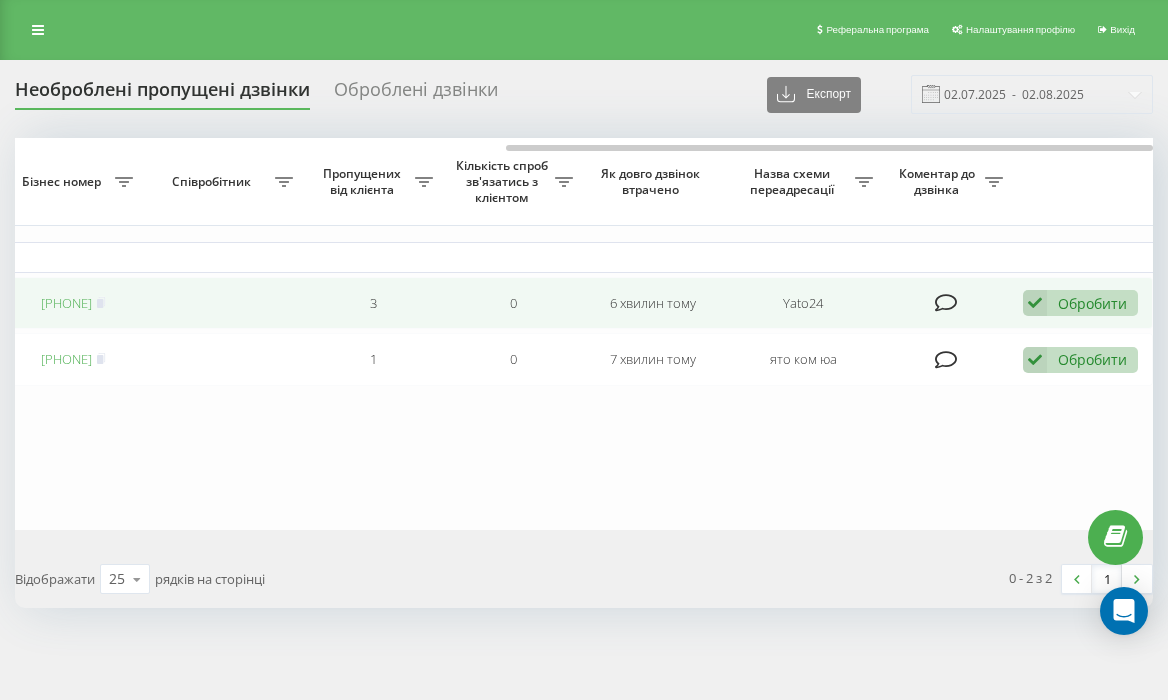 click on "Обробити Не вдалося зв'язатися Зв'язався з клієнтом за допомогою іншого каналу Клієнт передзвонив сам з іншого номера Інший варіант" at bounding box center [1080, 303] 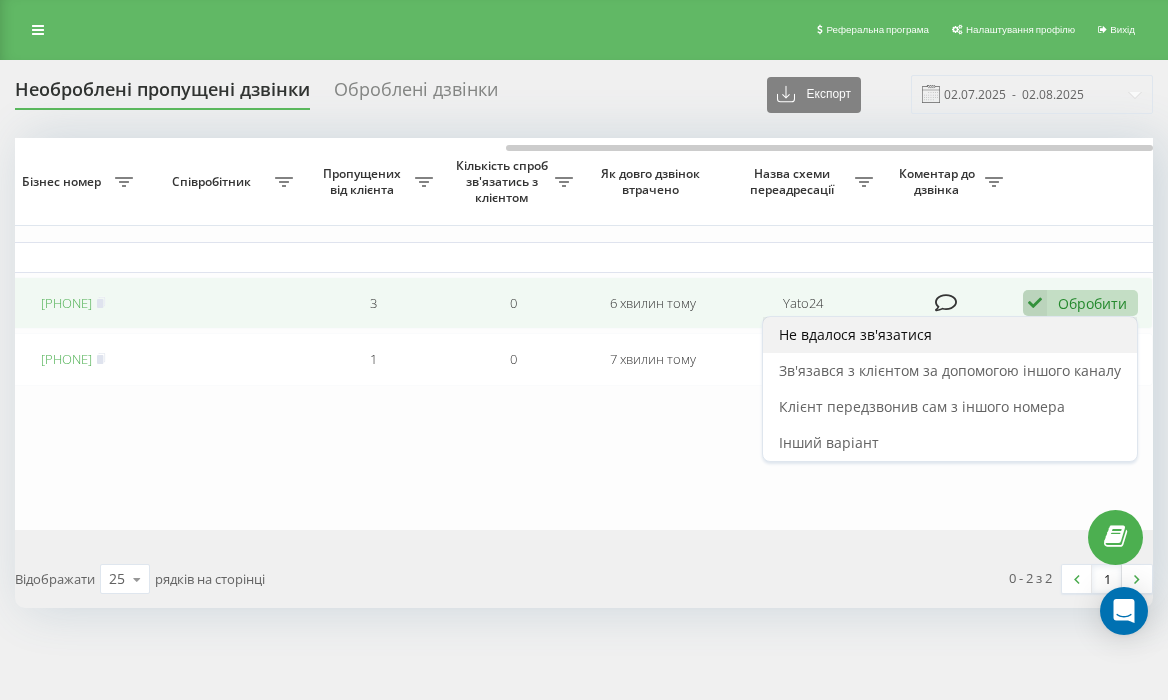 click on "Не вдалося зв'язатися" at bounding box center [950, 335] 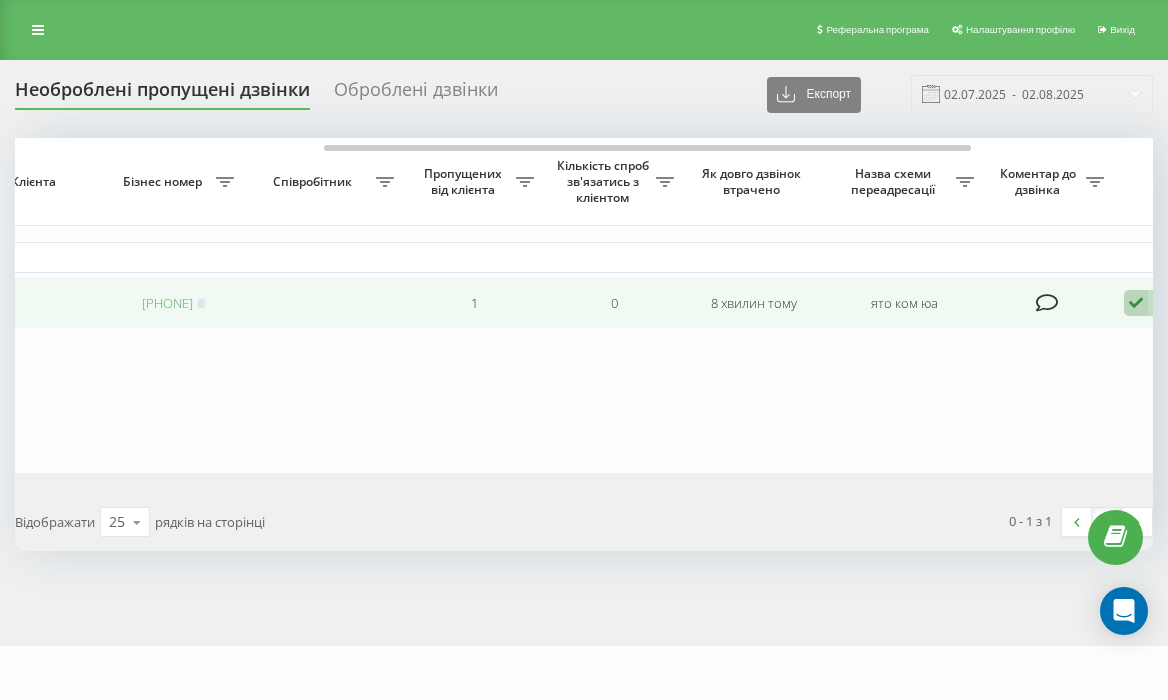 scroll, scrollTop: 0, scrollLeft: 862, axis: horizontal 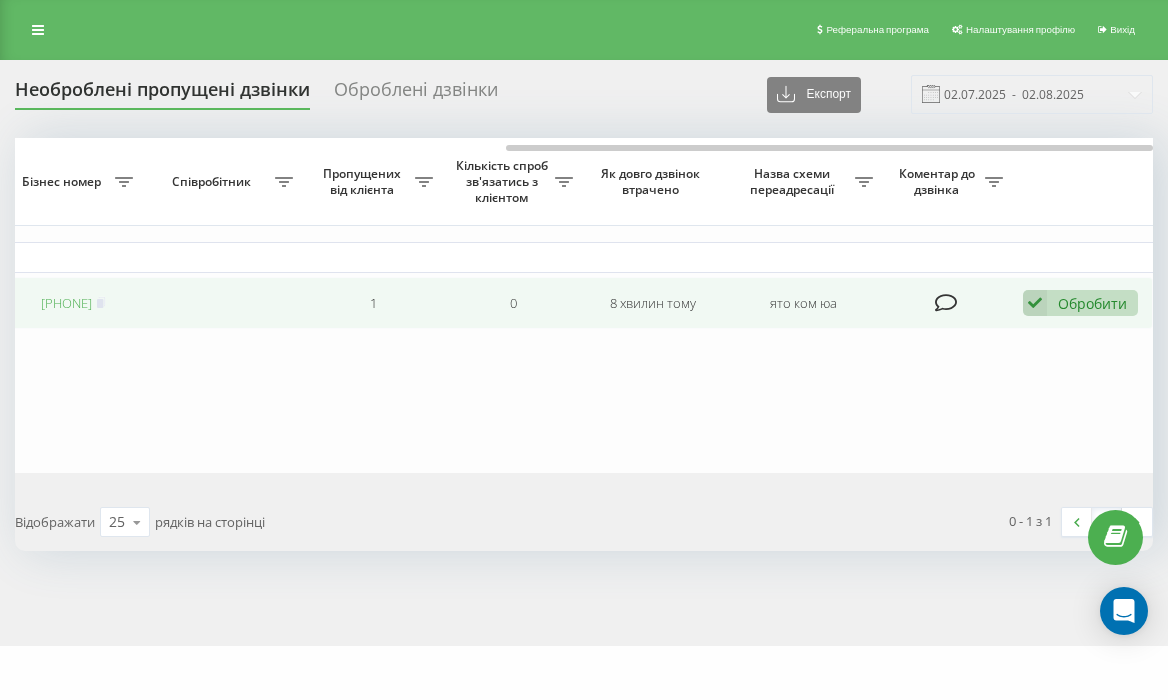 click on "Обробити" at bounding box center (1092, 303) 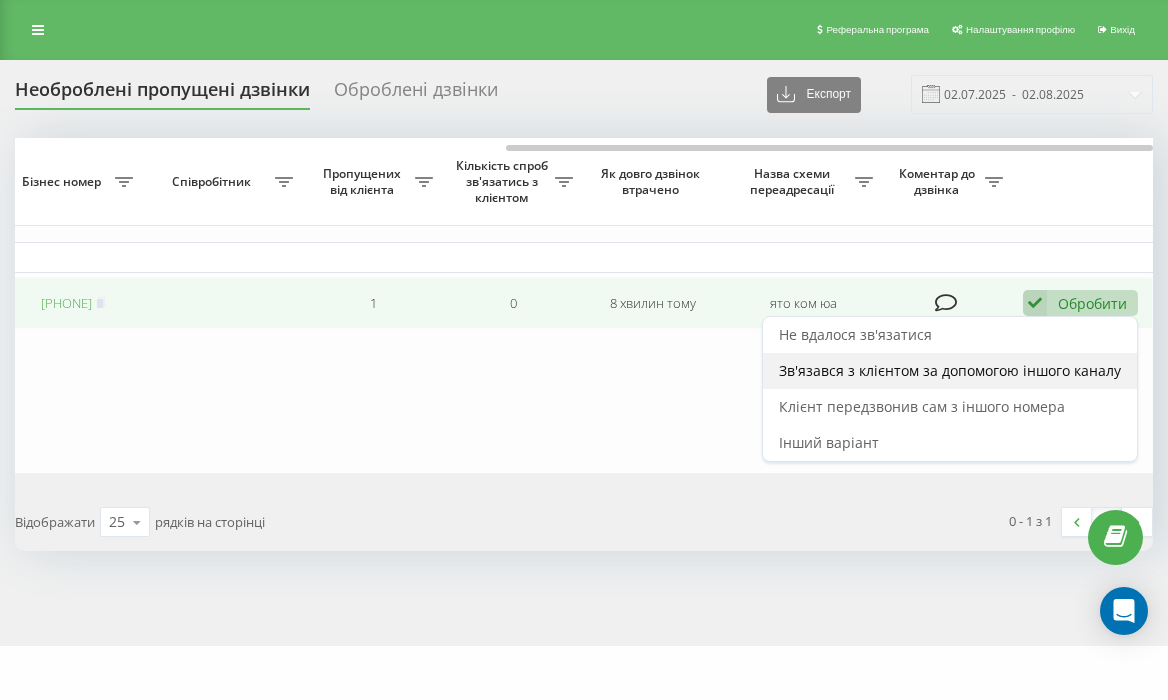click on "Зв'язався з клієнтом за допомогою іншого каналу" at bounding box center [950, 370] 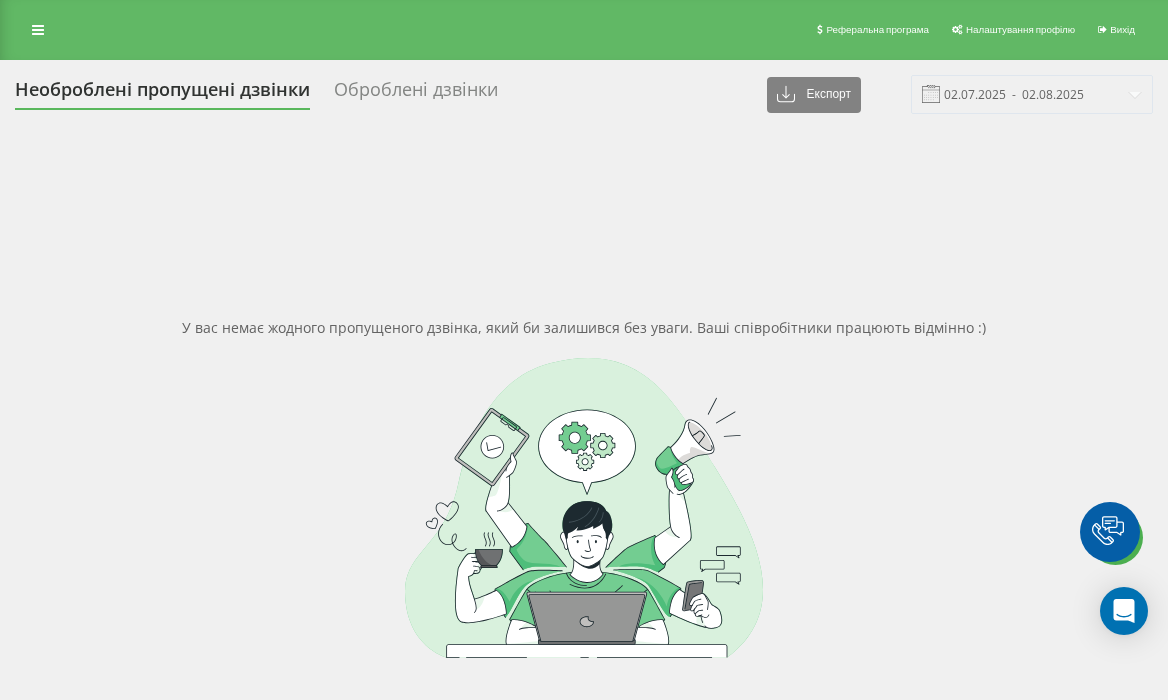scroll, scrollTop: 0, scrollLeft: 0, axis: both 